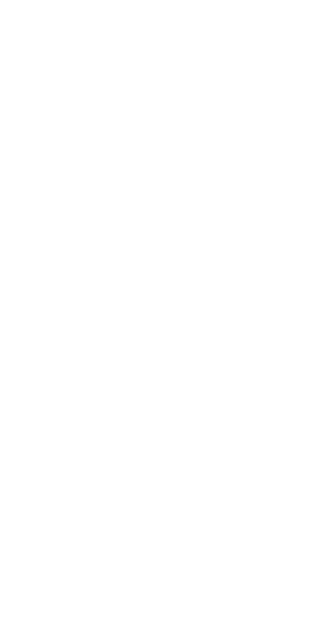 scroll, scrollTop: 0, scrollLeft: 0, axis: both 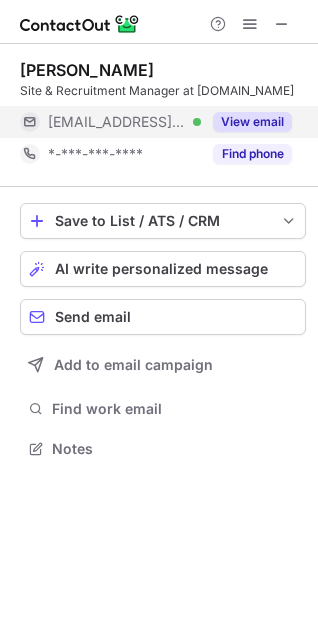 click on "[EMAIL_ADDRESS][DOMAIN_NAME]" at bounding box center [117, 122] 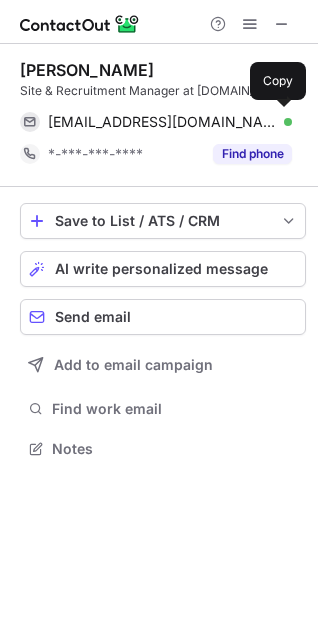click on "andi@careersinfood.com" at bounding box center [162, 122] 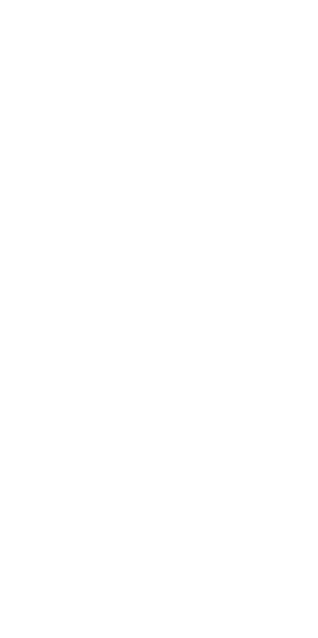 scroll, scrollTop: 0, scrollLeft: 0, axis: both 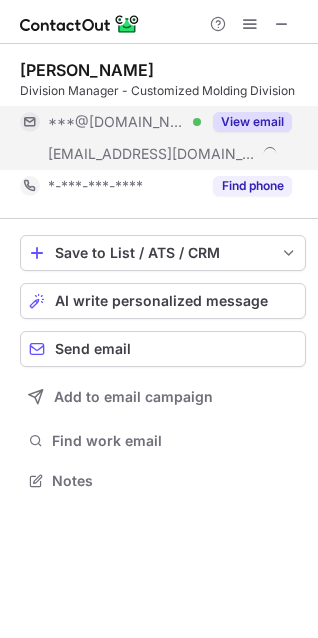 click on "***@epcmfg.com" at bounding box center (152, 154) 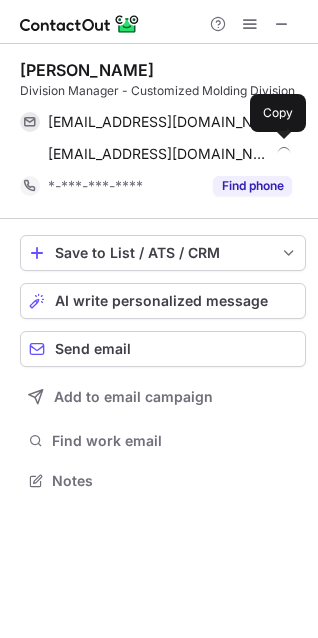 click on "mdaye@epcmfg.com" at bounding box center [159, 154] 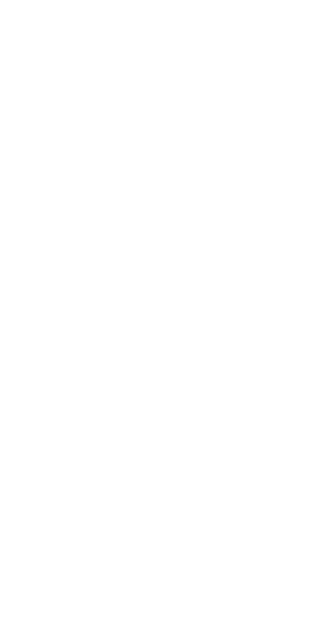 scroll, scrollTop: 0, scrollLeft: 0, axis: both 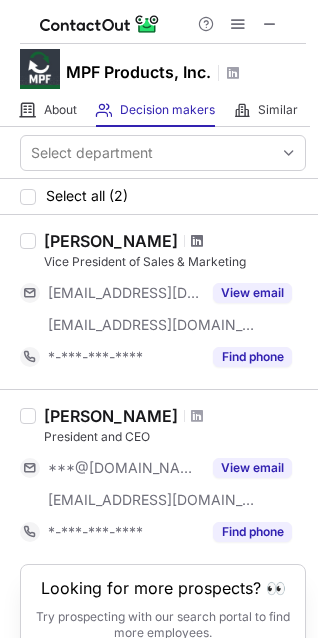 click at bounding box center [197, 241] 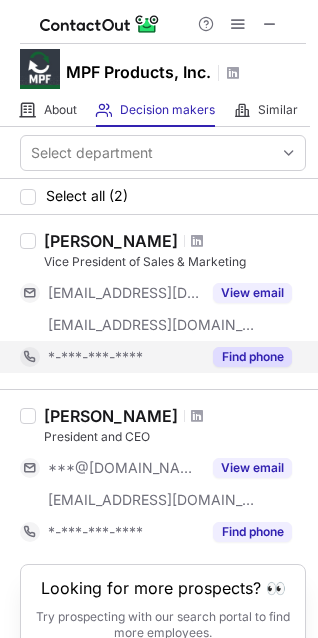 click at bounding box center [197, 416] 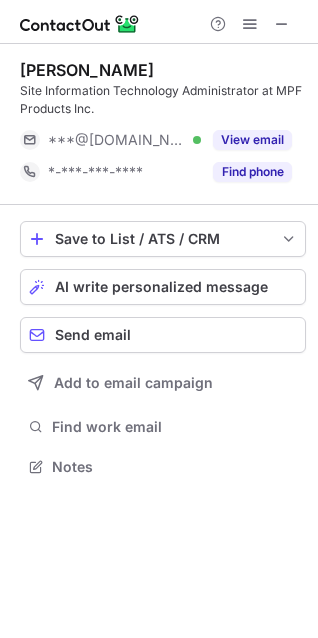scroll, scrollTop: 10, scrollLeft: 10, axis: both 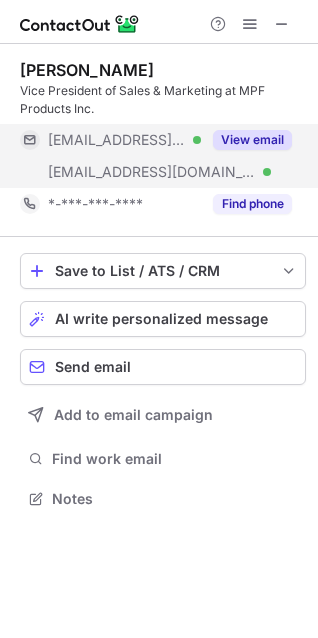 click on "[EMAIL_ADDRESS][DOMAIN_NAME]" at bounding box center (152, 172) 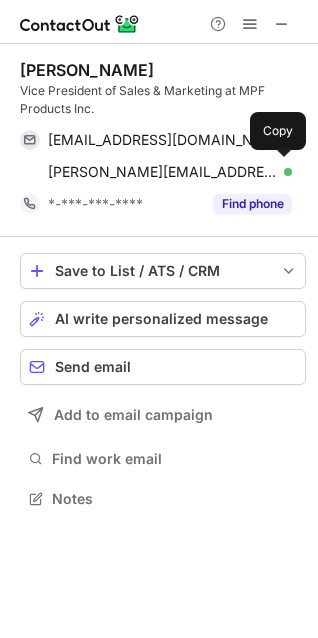 click on "k.wronoski@mpfpi.com" at bounding box center [162, 172] 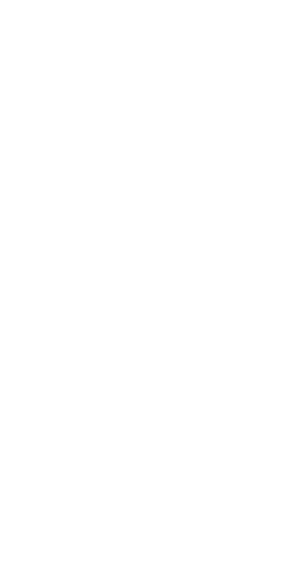 scroll, scrollTop: 0, scrollLeft: 0, axis: both 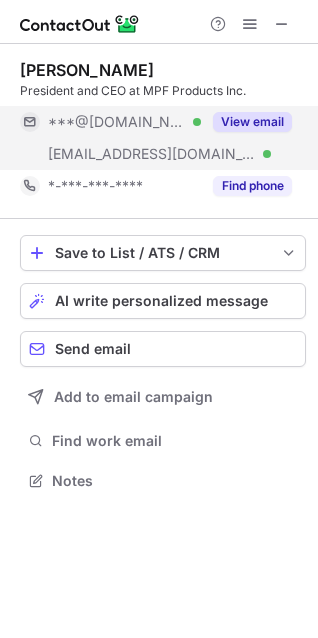 click on "[EMAIL_ADDRESS][DOMAIN_NAME] Verified" at bounding box center [110, 154] 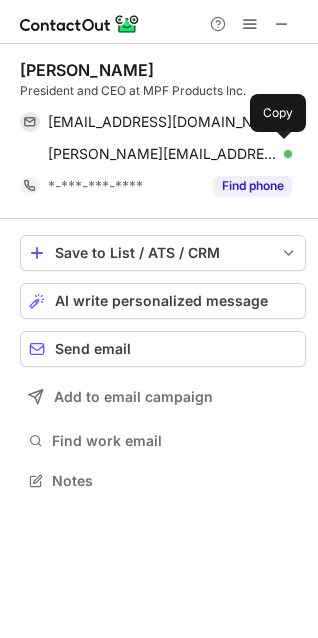click on "[PERSON_NAME][EMAIL_ADDRESS][DOMAIN_NAME] Verified Send email Copy" at bounding box center (156, 154) 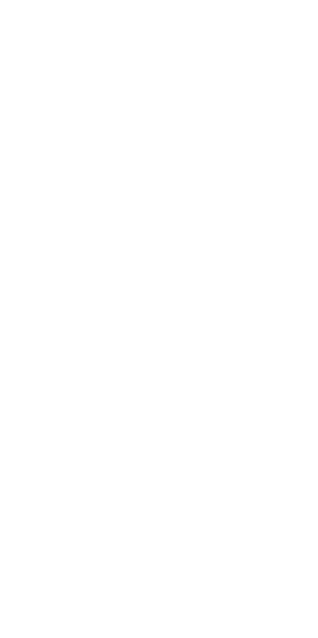 scroll, scrollTop: 0, scrollLeft: 0, axis: both 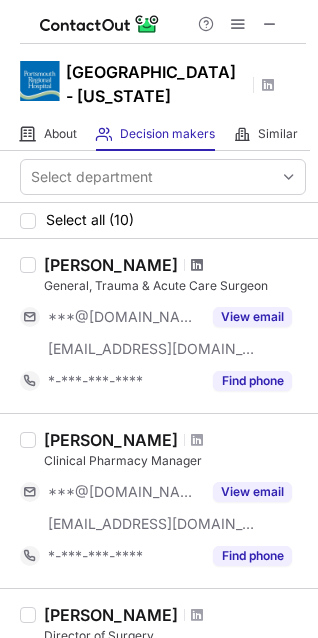 click at bounding box center (197, 265) 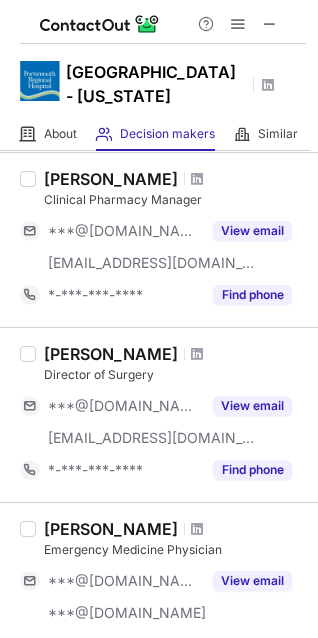 scroll, scrollTop: 269, scrollLeft: 0, axis: vertical 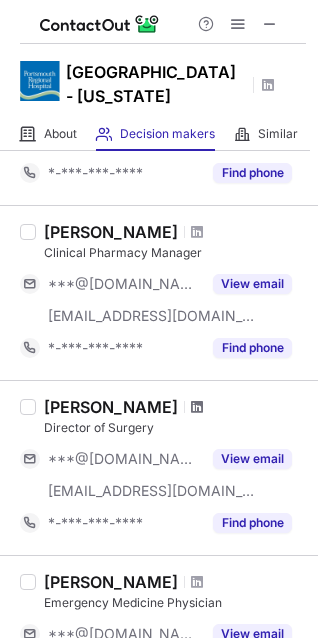 click at bounding box center [197, 407] 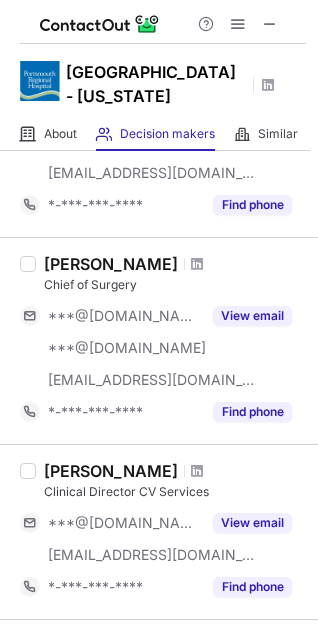 scroll, scrollTop: 1797, scrollLeft: 0, axis: vertical 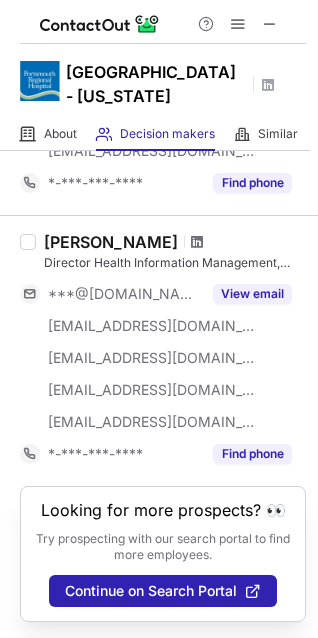 click at bounding box center [197, 242] 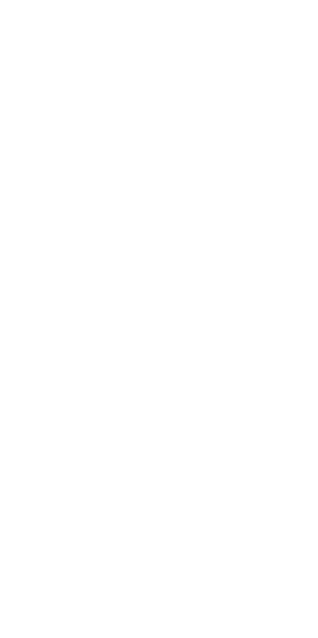 scroll, scrollTop: 0, scrollLeft: 0, axis: both 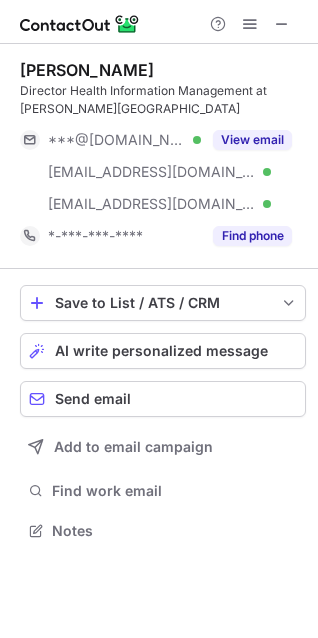 click on "***@yahoo.com Verified ***@netzero.net Verified ***@fmhospital.com Verified View email" at bounding box center (163, 172) 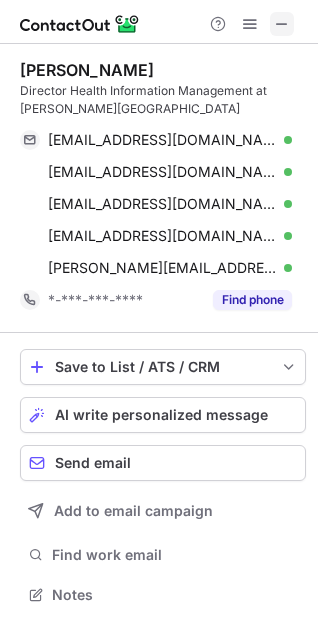scroll, scrollTop: 10, scrollLeft: 10, axis: both 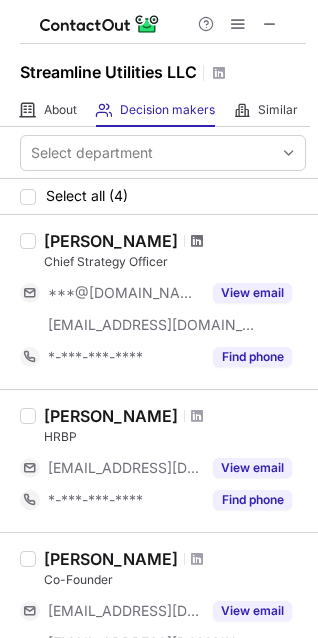 click at bounding box center (197, 241) 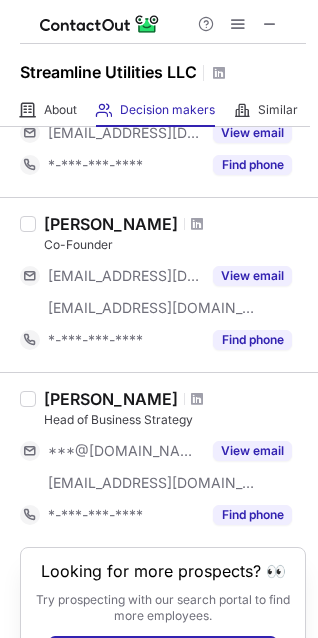 scroll, scrollTop: 333, scrollLeft: 0, axis: vertical 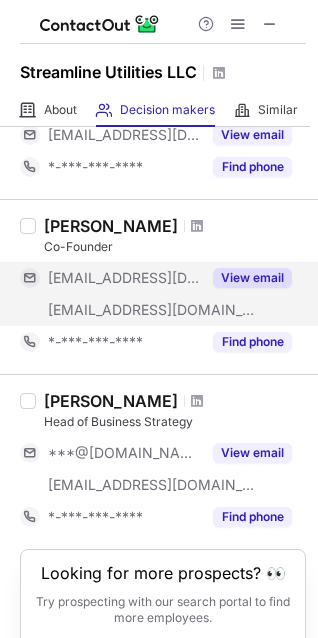 click at bounding box center (197, 226) 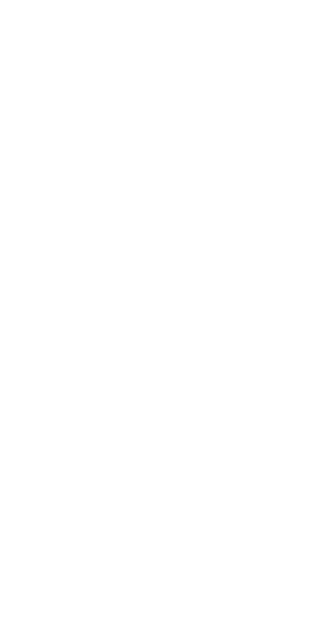 scroll, scrollTop: 0, scrollLeft: 0, axis: both 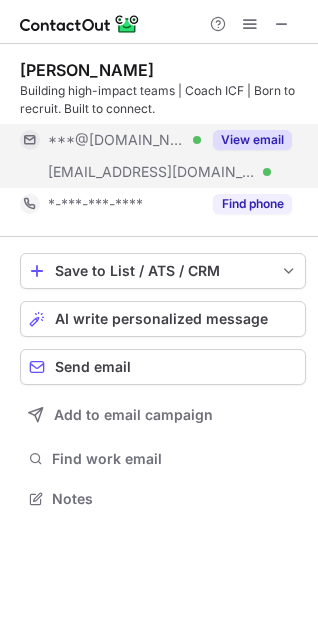 click on "[EMAIL_ADDRESS][DOMAIN_NAME]" at bounding box center [152, 172] 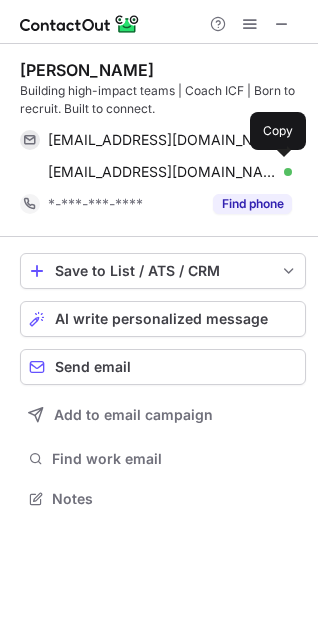 click on "[EMAIL_ADDRESS][DOMAIN_NAME]" at bounding box center (162, 172) 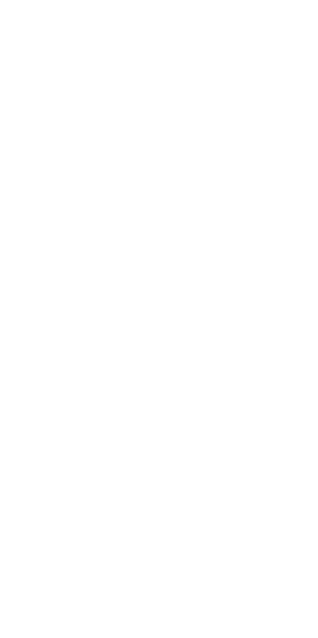scroll, scrollTop: 0, scrollLeft: 0, axis: both 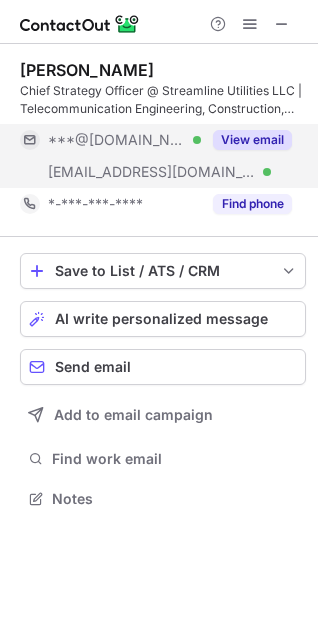 click on "[EMAIL_ADDRESS][DOMAIN_NAME] Verified" at bounding box center [110, 172] 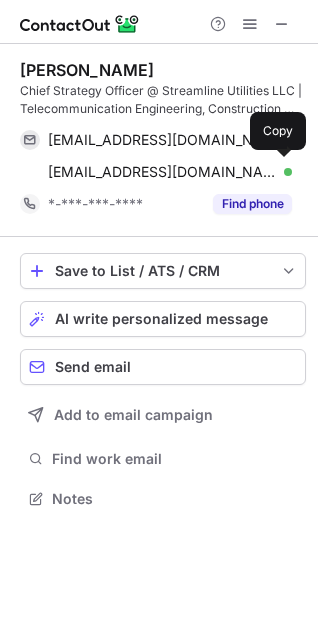 click on "antonyk@streamlineutilities.com Verified Send email Copy" at bounding box center (156, 172) 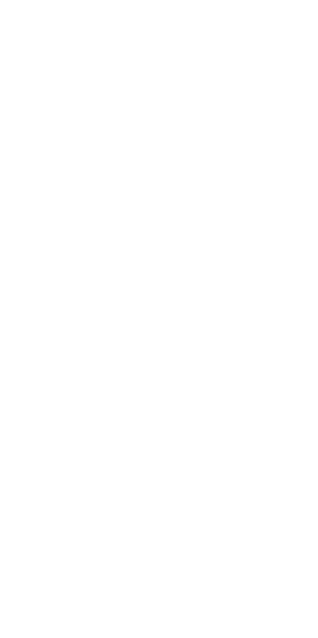 scroll, scrollTop: 0, scrollLeft: 0, axis: both 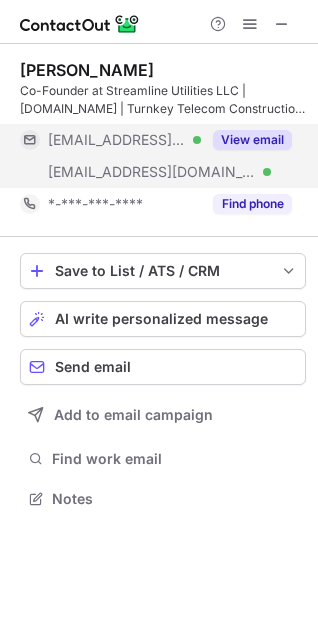 click on "[EMAIL_ADDRESS][DOMAIN_NAME]" at bounding box center (152, 172) 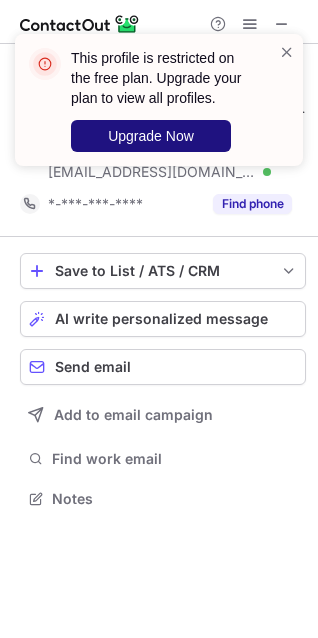 click on "Upgrade Now" at bounding box center [151, 136] 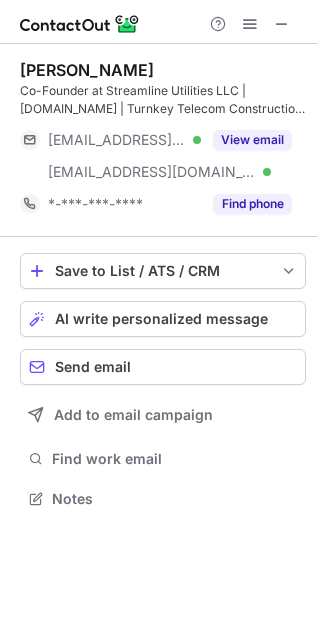 scroll, scrollTop: 10, scrollLeft: 10, axis: both 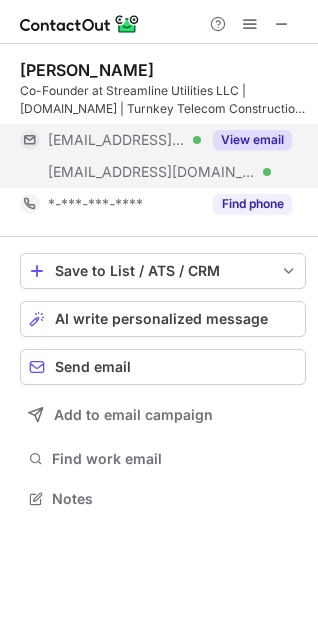 click on "***@streamlineutilities.com Verified" at bounding box center [110, 172] 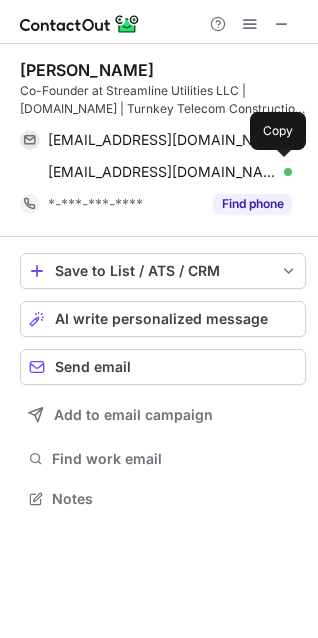 click on "ikutsalaba@streamlineutilities.com Verified Send email Copy" at bounding box center [156, 172] 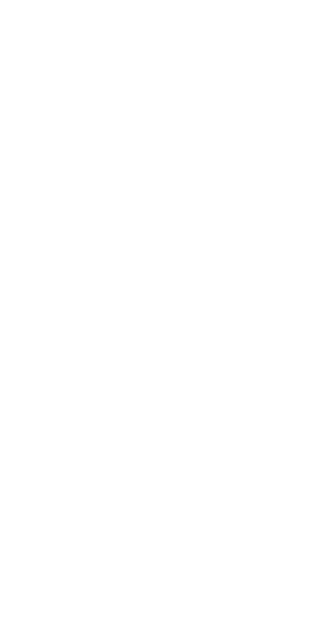scroll, scrollTop: 0, scrollLeft: 0, axis: both 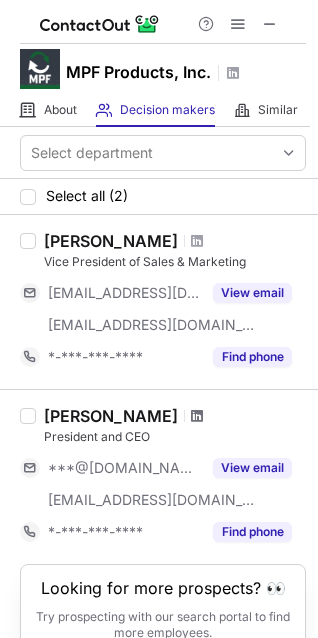 click at bounding box center (197, 416) 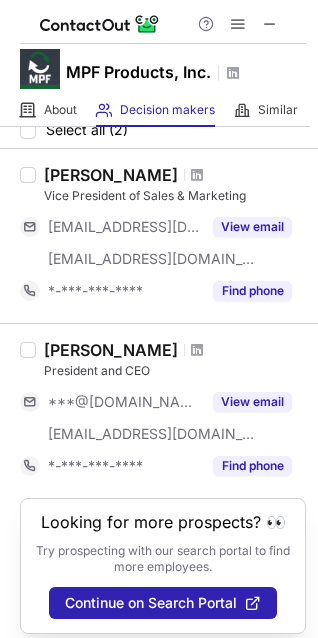 scroll, scrollTop: 95, scrollLeft: 0, axis: vertical 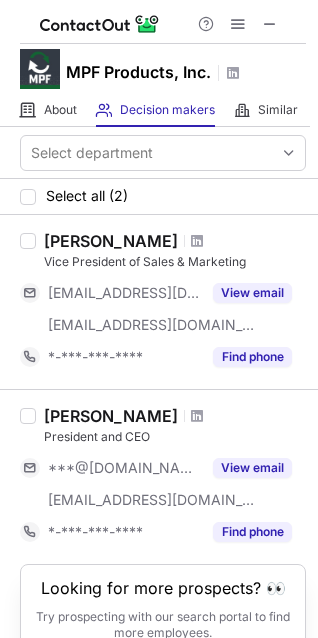 click at bounding box center (197, 241) 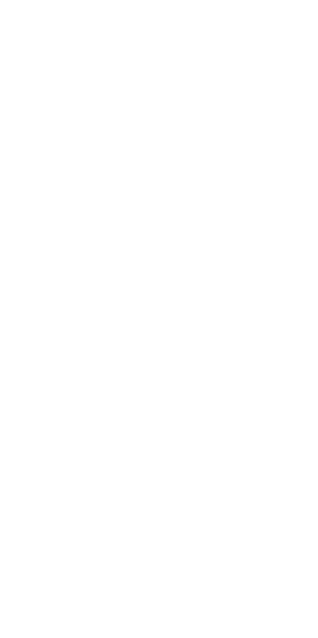 scroll, scrollTop: 0, scrollLeft: 0, axis: both 